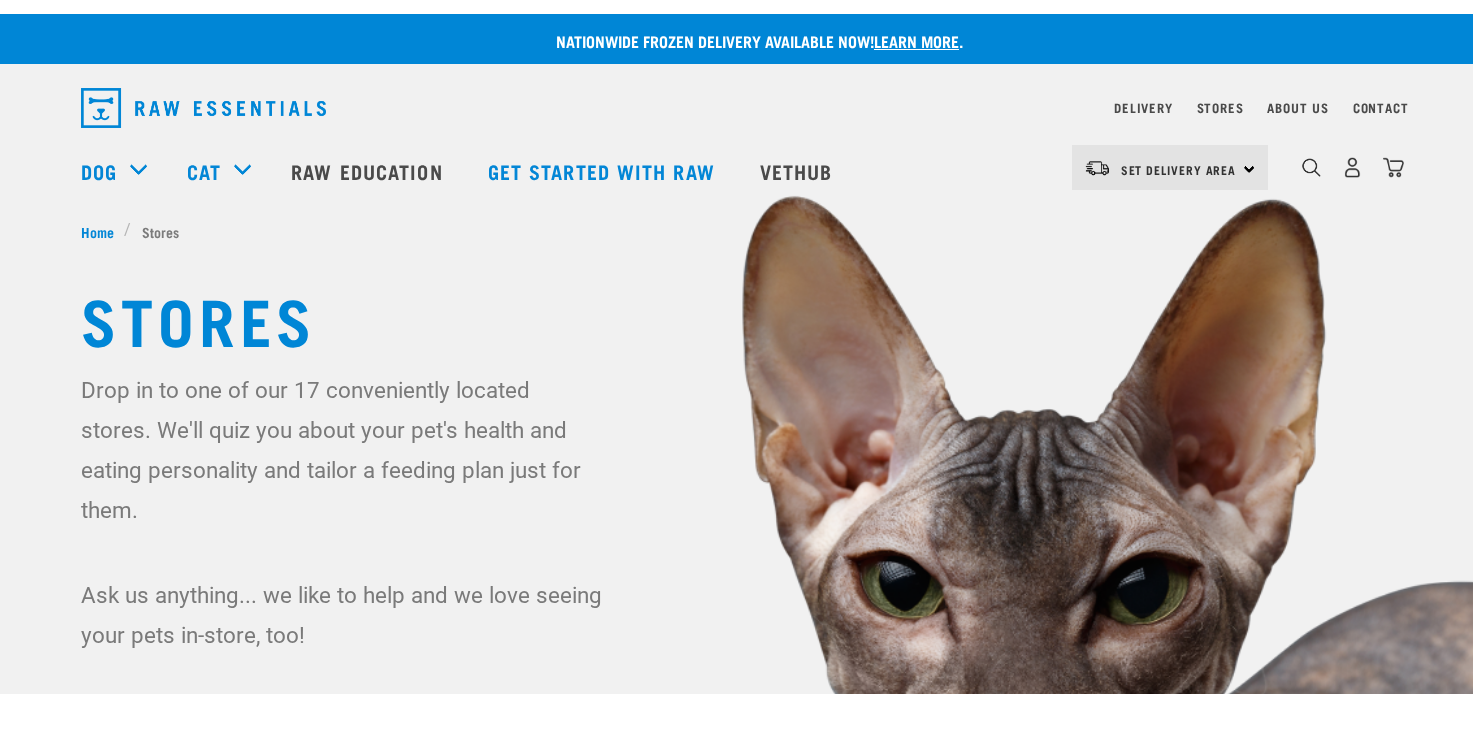 scroll, scrollTop: 0, scrollLeft: 0, axis: both 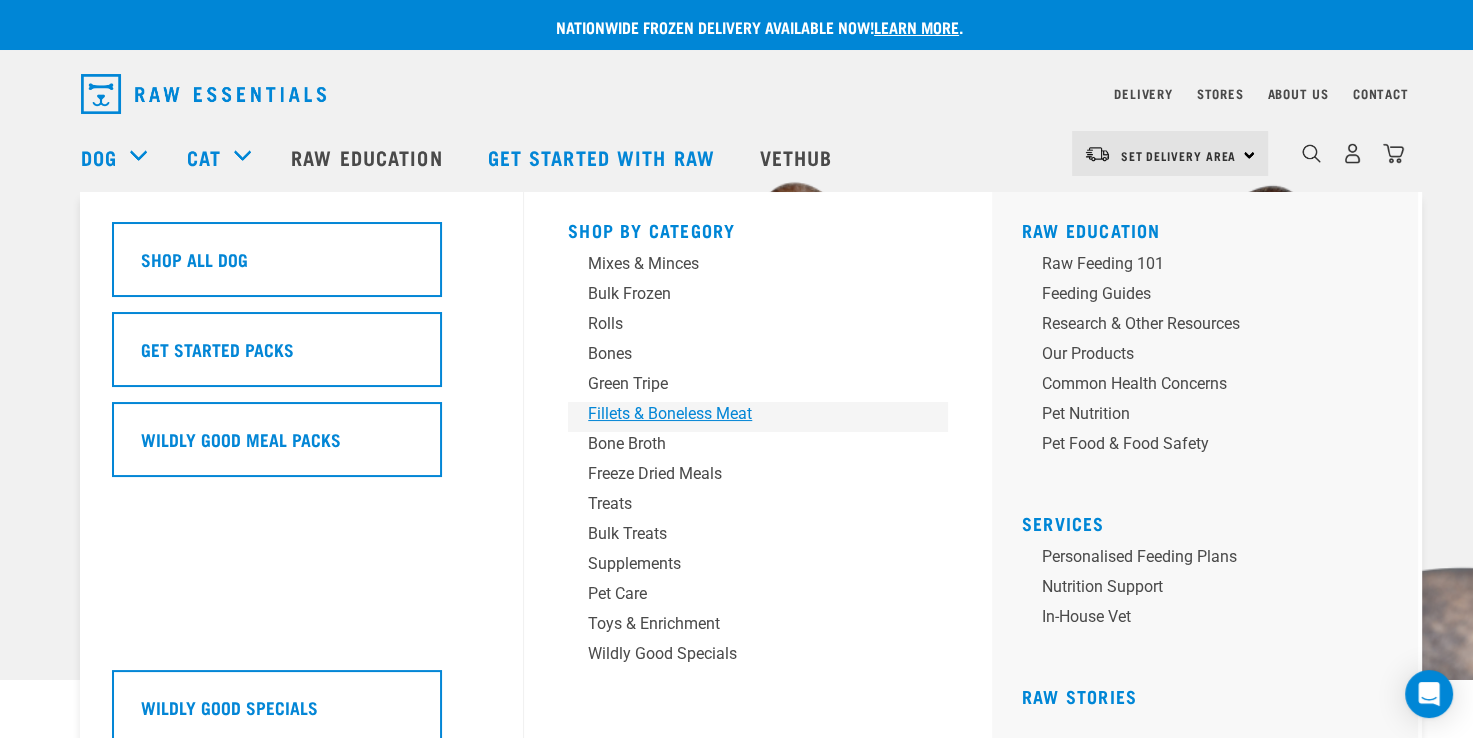 click on "Fillets & Boneless Meat" at bounding box center (744, 414) 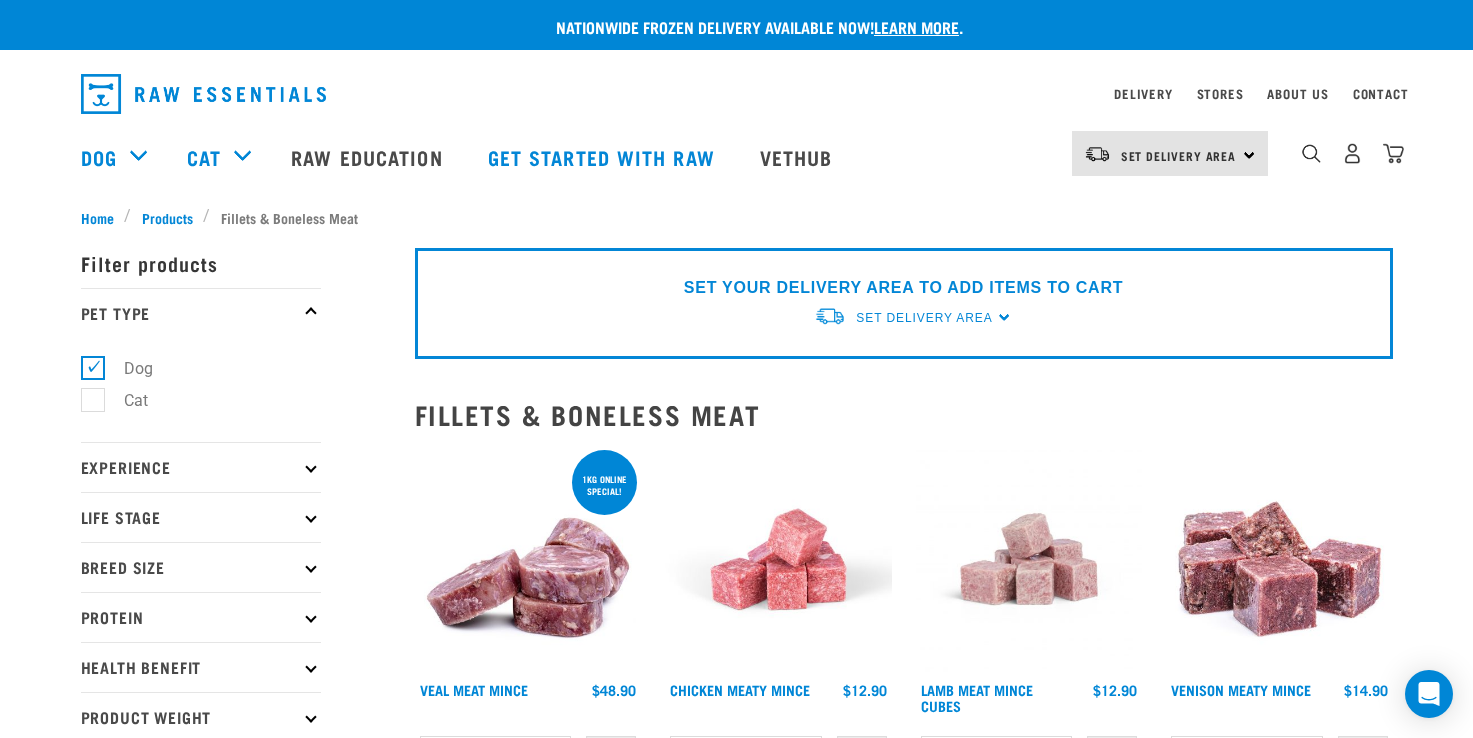 scroll, scrollTop: 0, scrollLeft: 0, axis: both 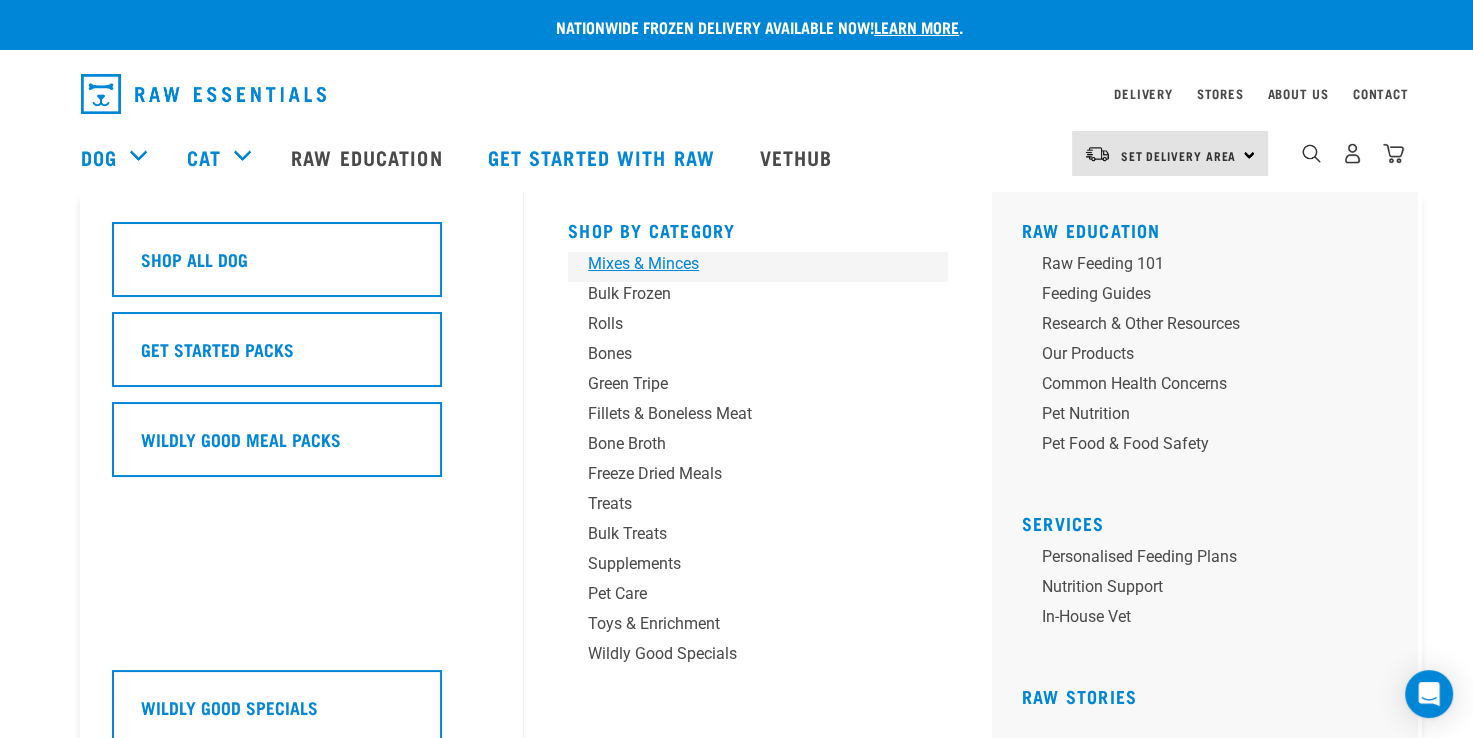 click on "Mixes & Minces" at bounding box center (744, 264) 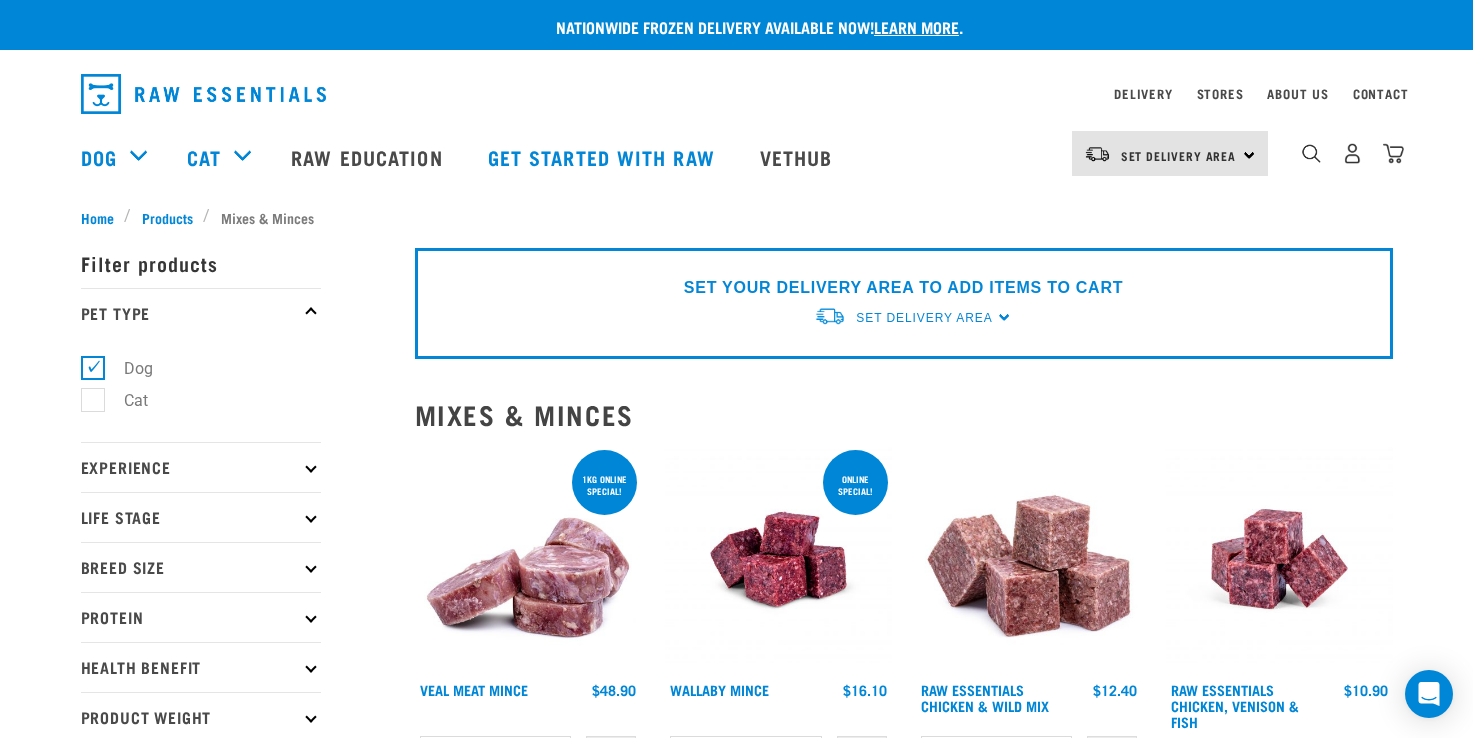 scroll, scrollTop: 0, scrollLeft: 0, axis: both 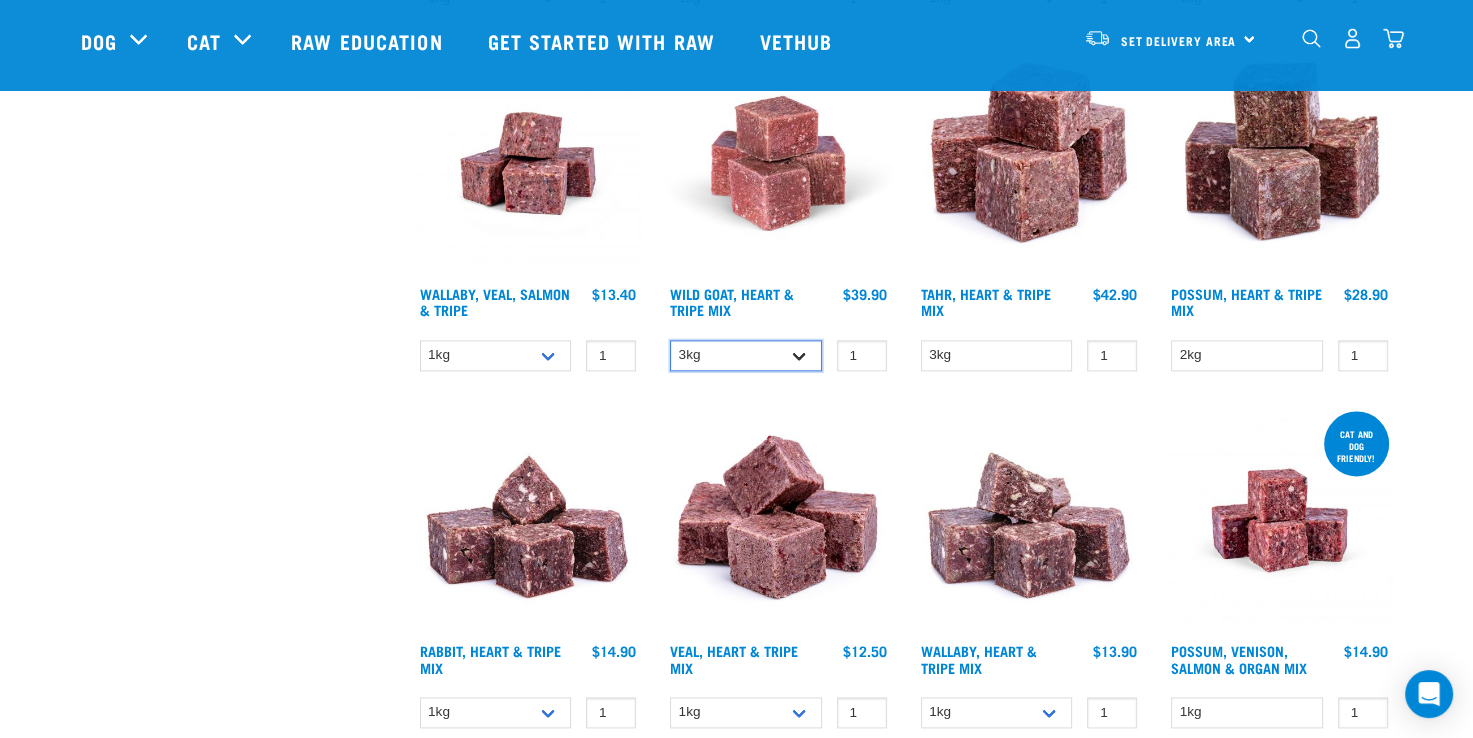 click on "3kg
1kg" at bounding box center (746, 355) 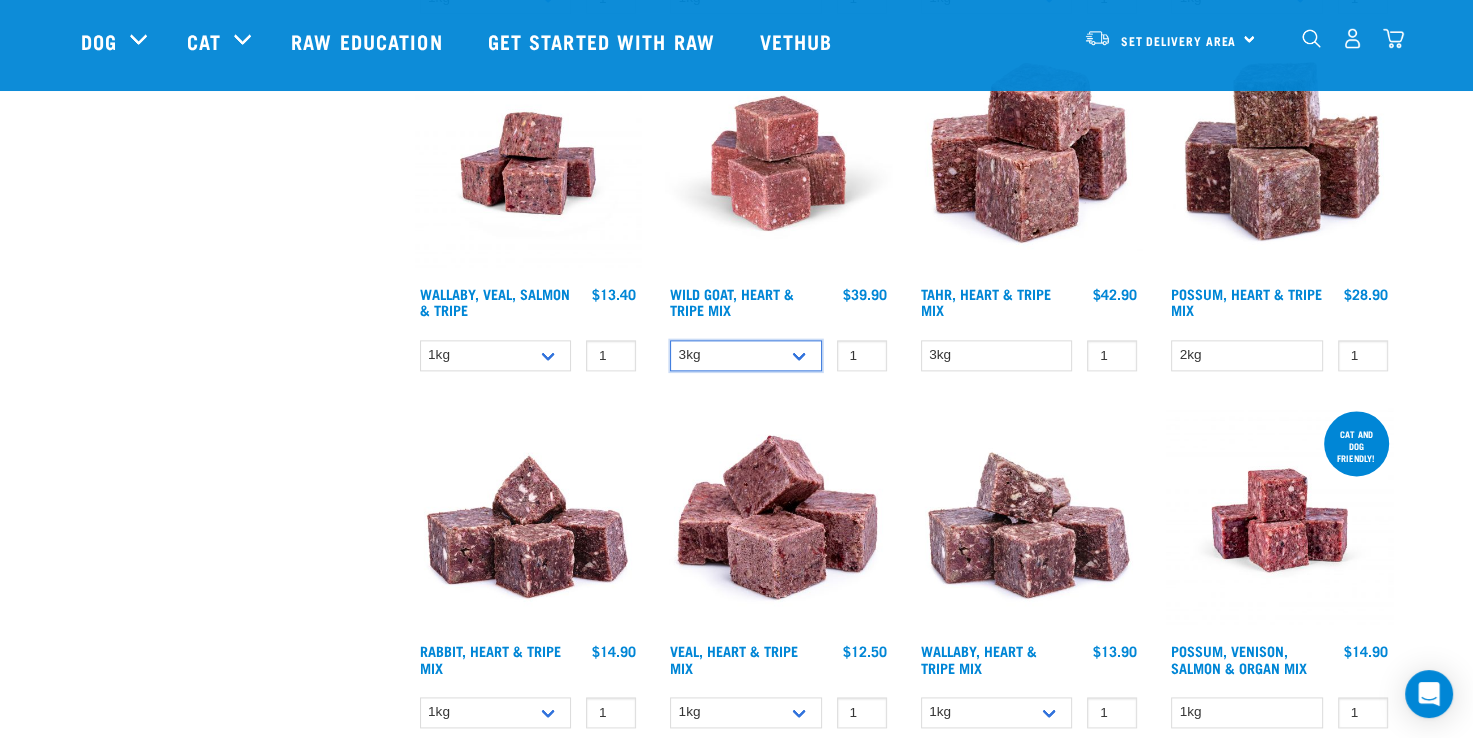 select on "336058" 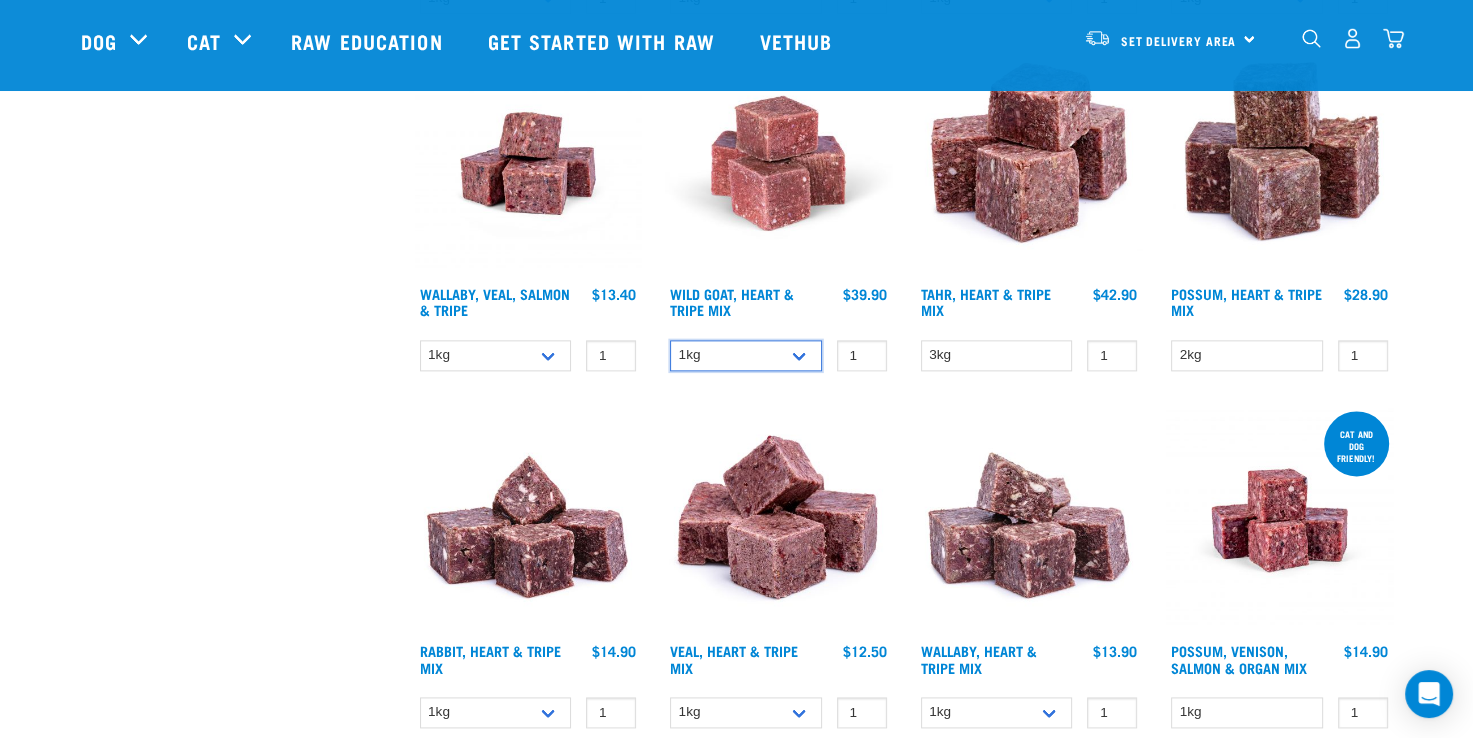 click on "3kg
1kg" at bounding box center [746, 355] 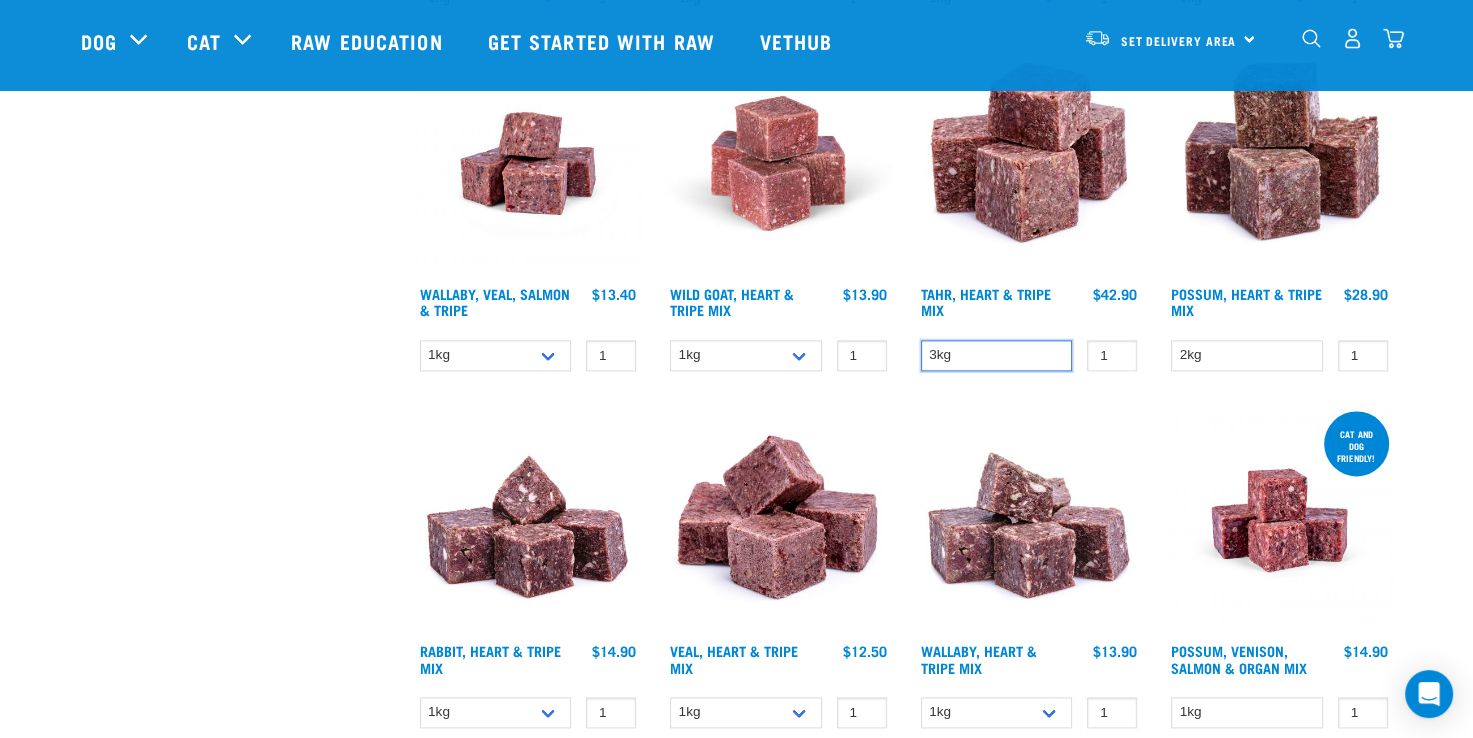 click on "3kg" at bounding box center [997, 355] 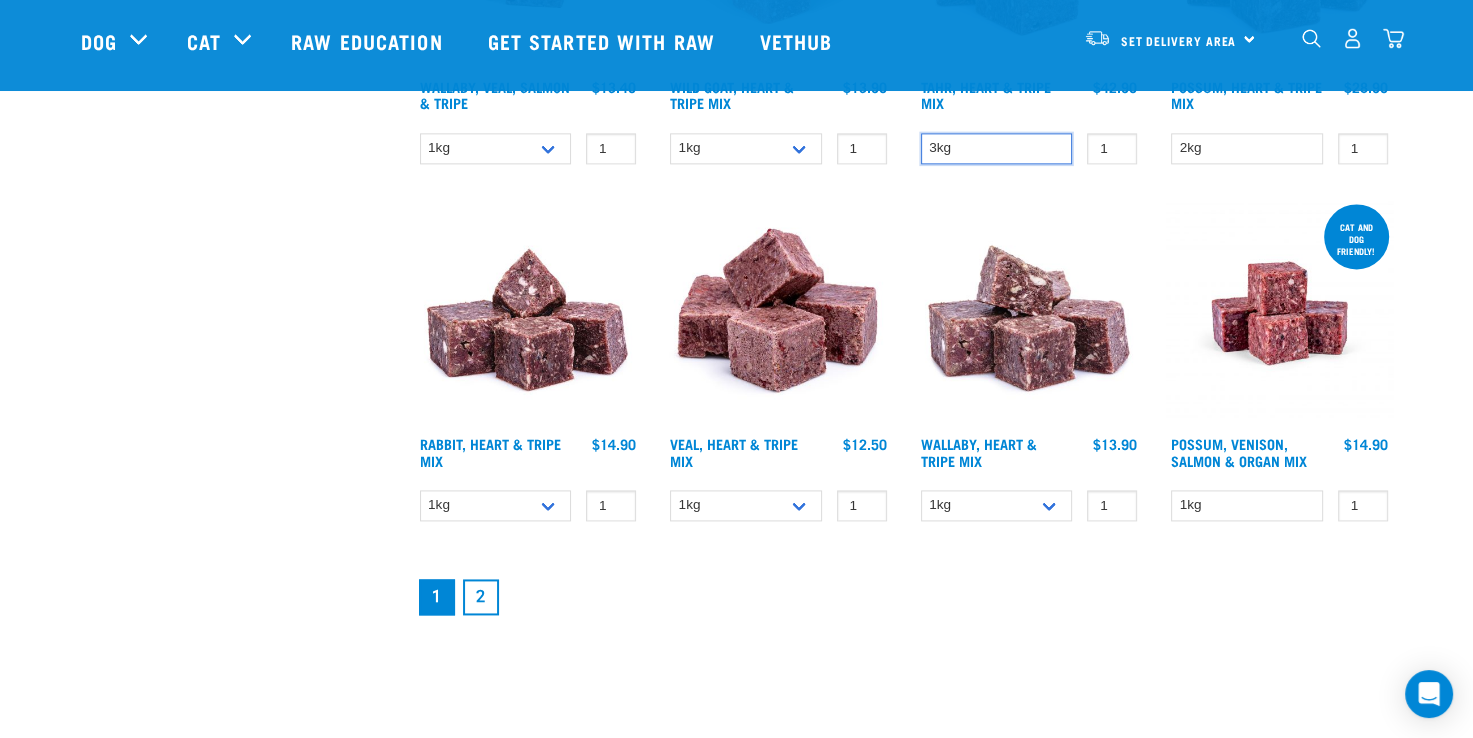 scroll, scrollTop: 2700, scrollLeft: 0, axis: vertical 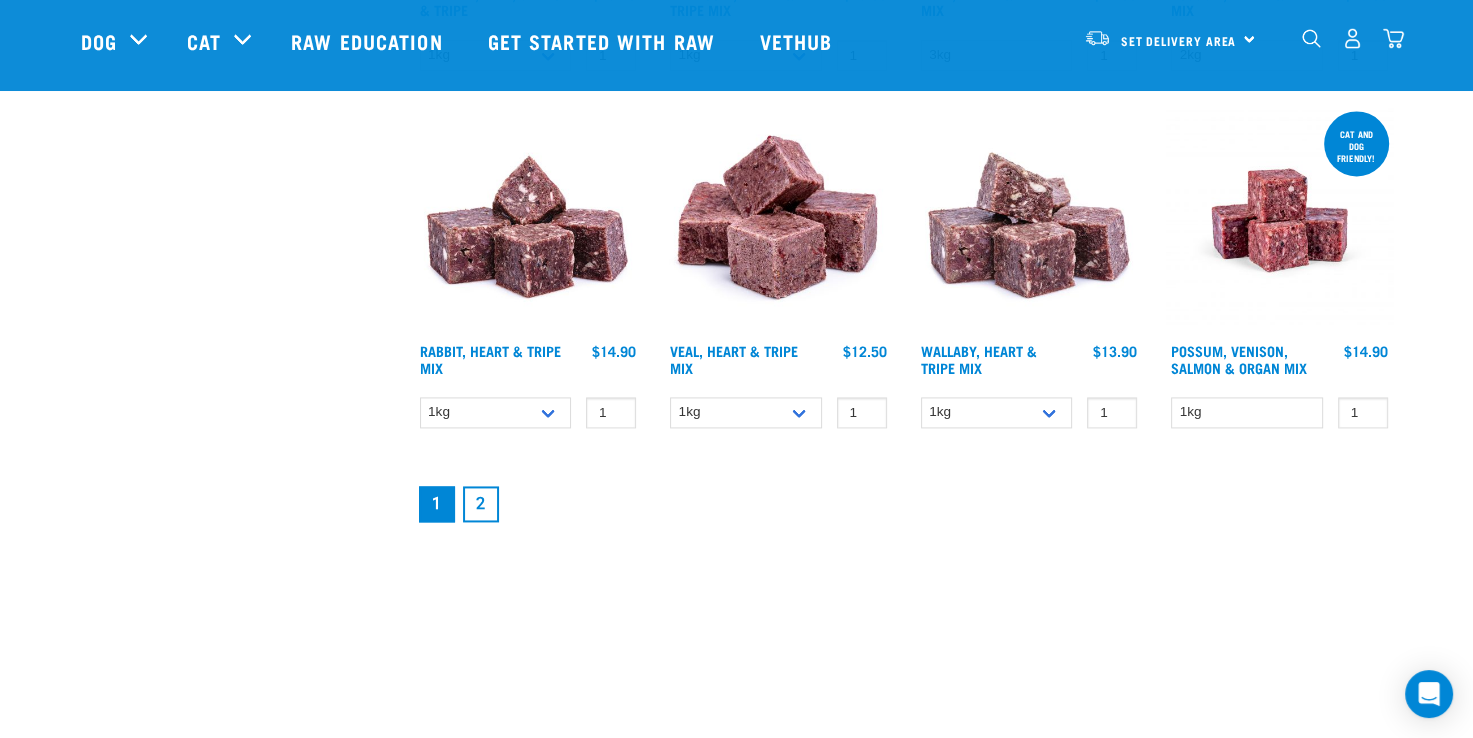 click on "2" at bounding box center (481, 504) 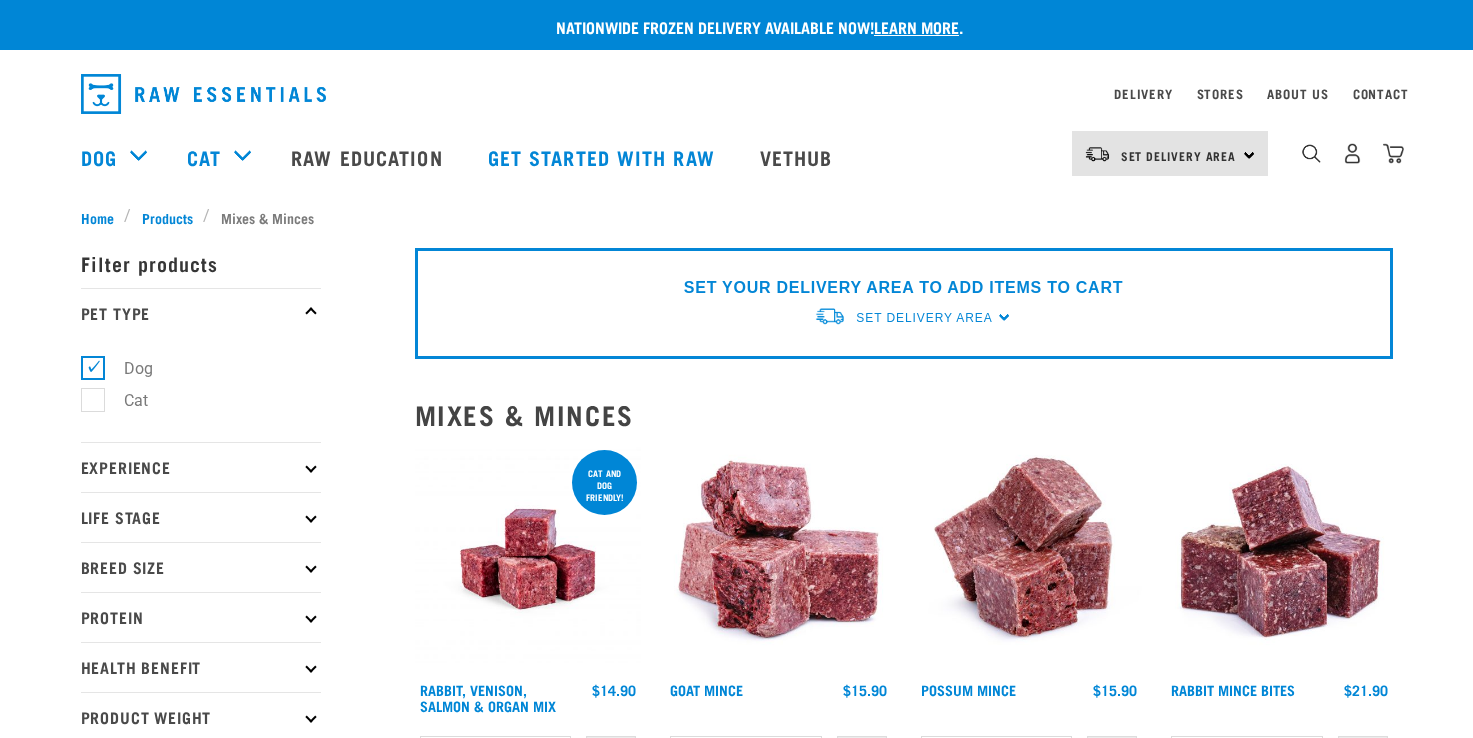 scroll, scrollTop: 0, scrollLeft: 0, axis: both 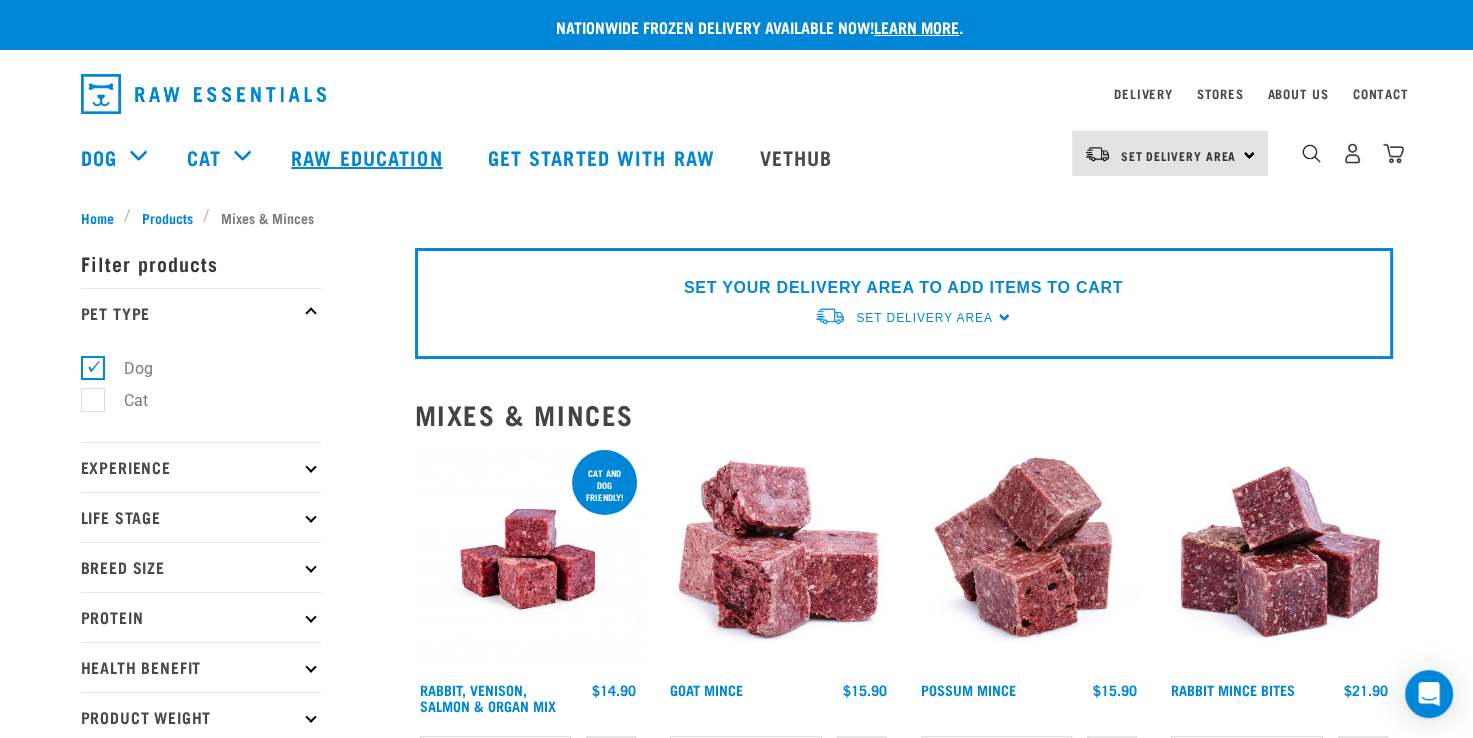 click on "Raw Education" at bounding box center (369, 157) 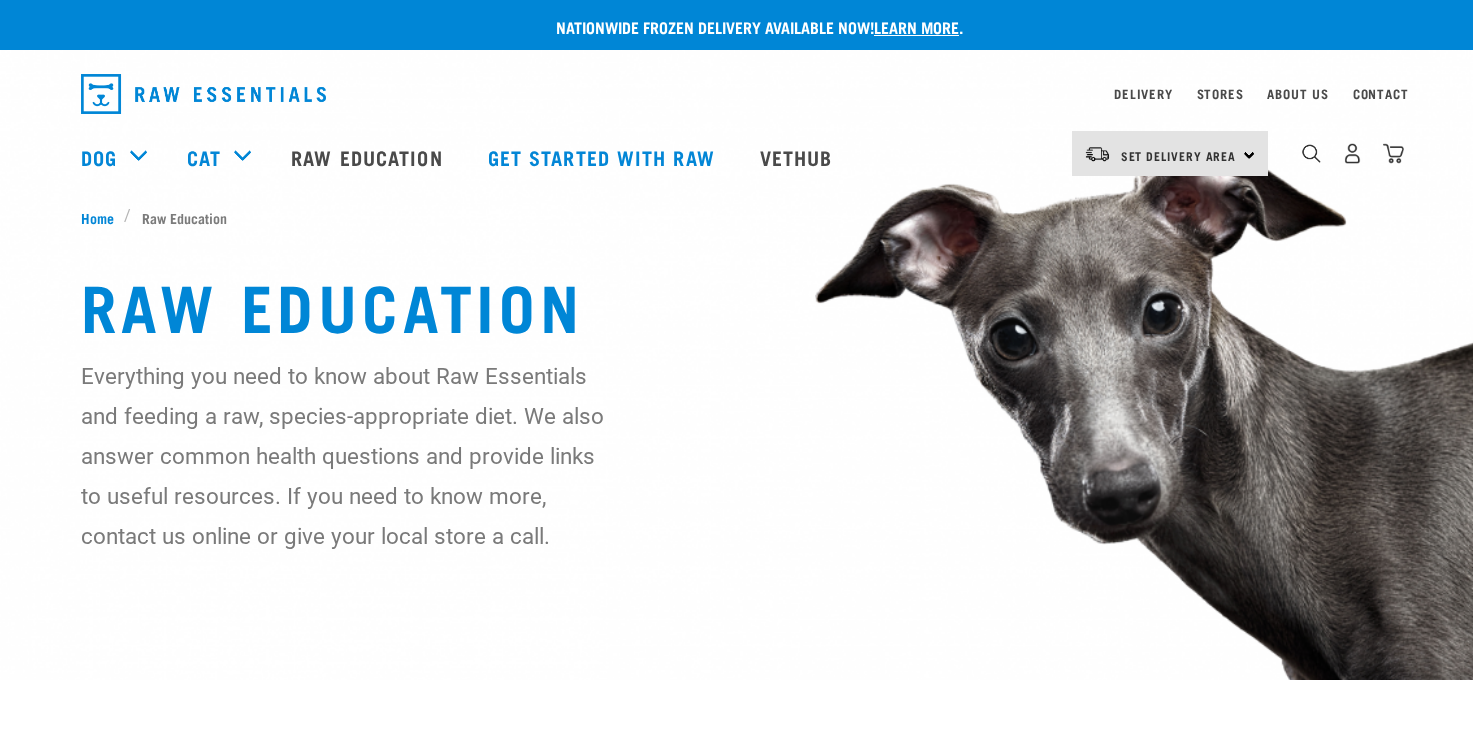 scroll, scrollTop: 0, scrollLeft: 0, axis: both 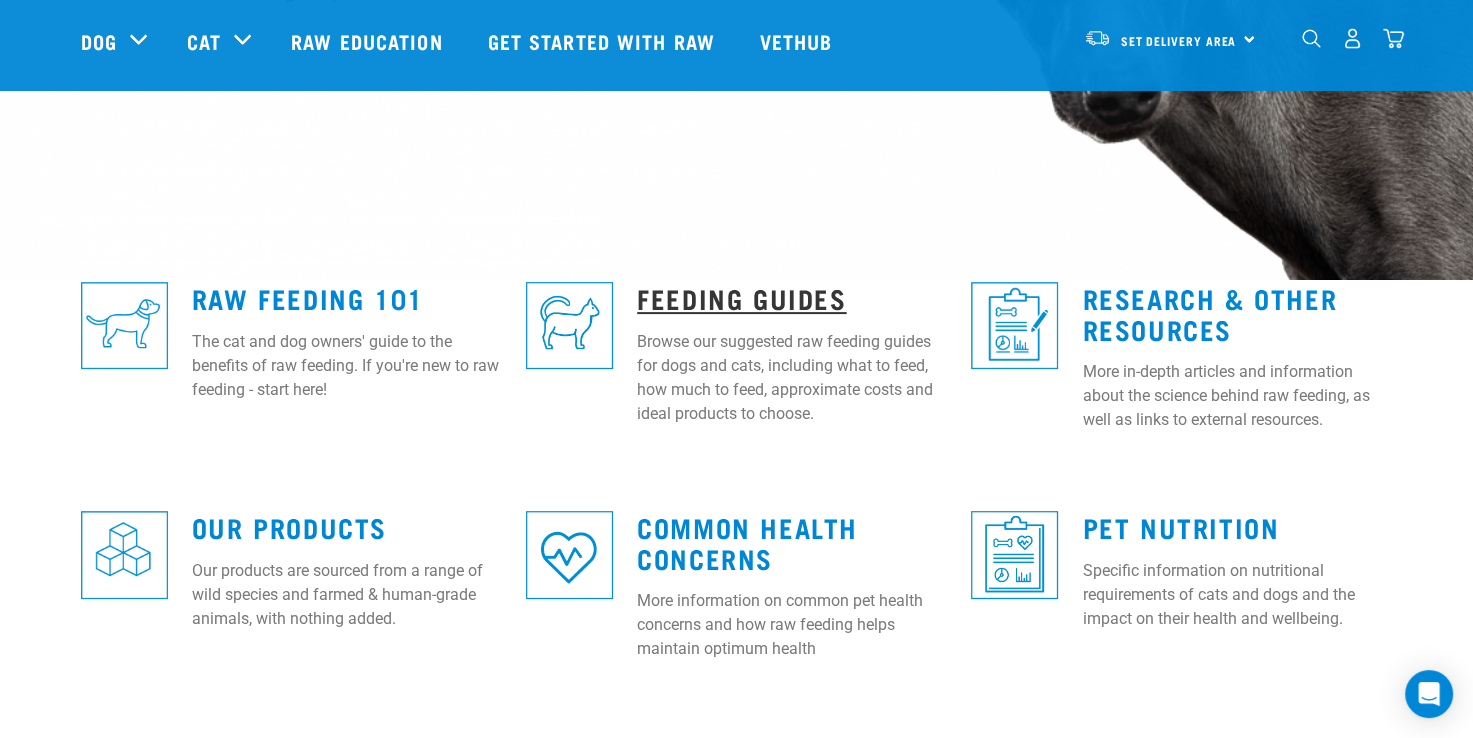 click on "Feeding Guides" at bounding box center [741, 297] 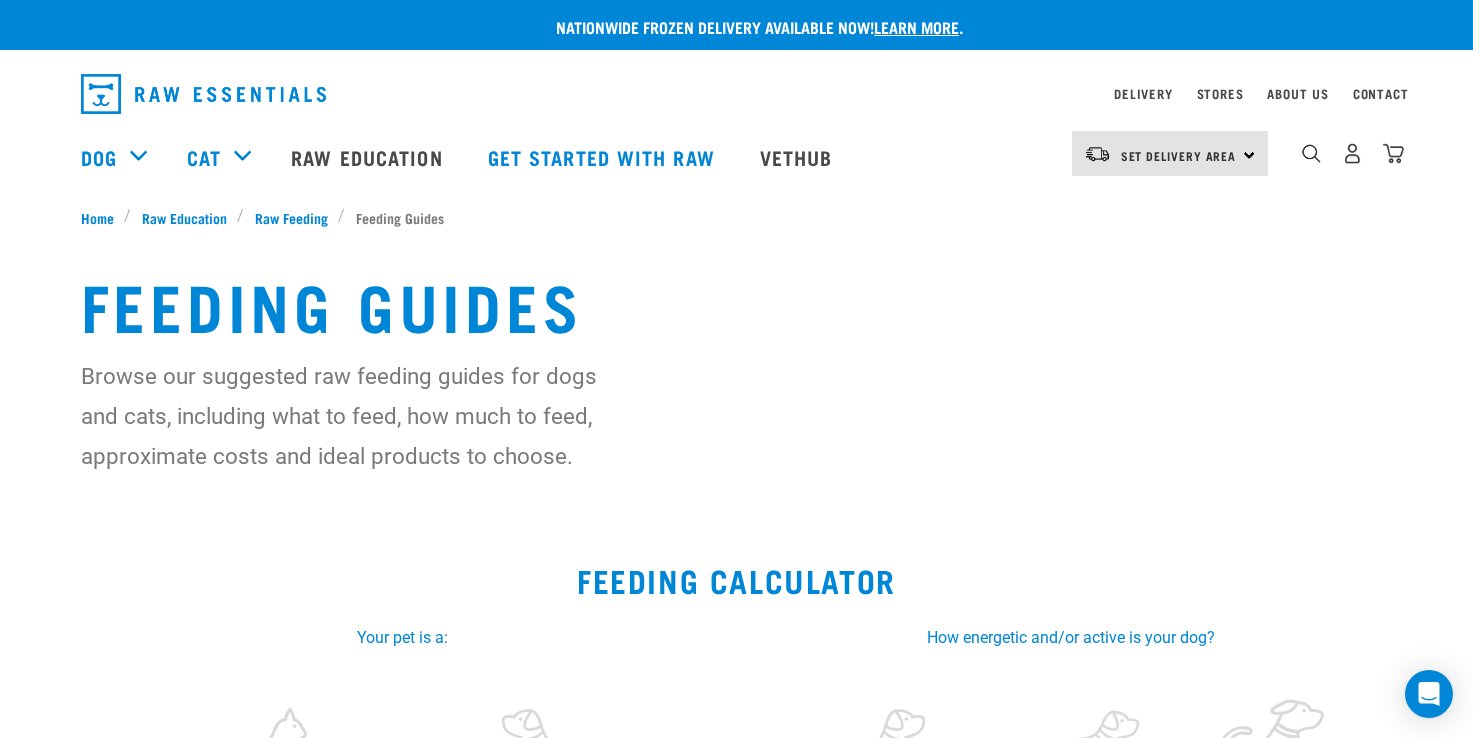 scroll, scrollTop: 0, scrollLeft: 0, axis: both 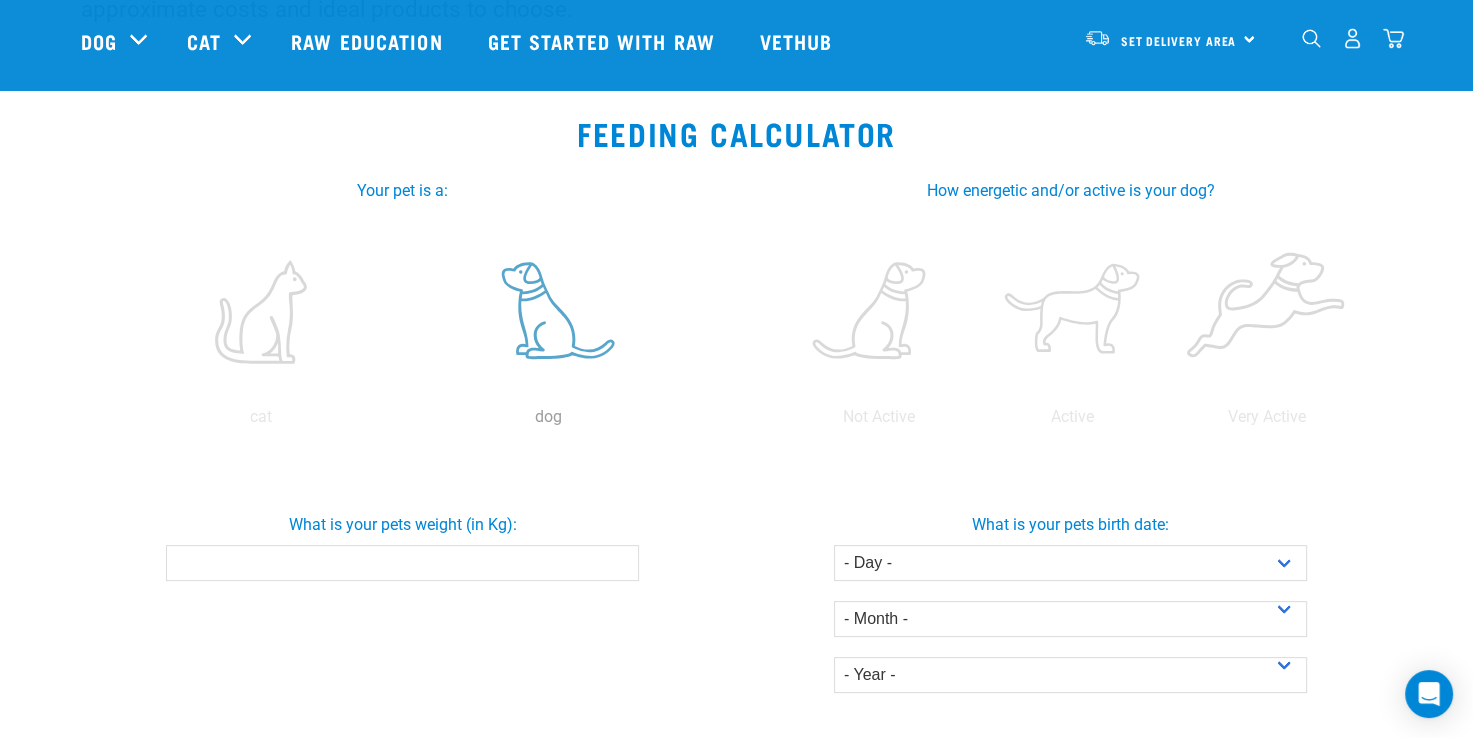 click at bounding box center (548, 312) 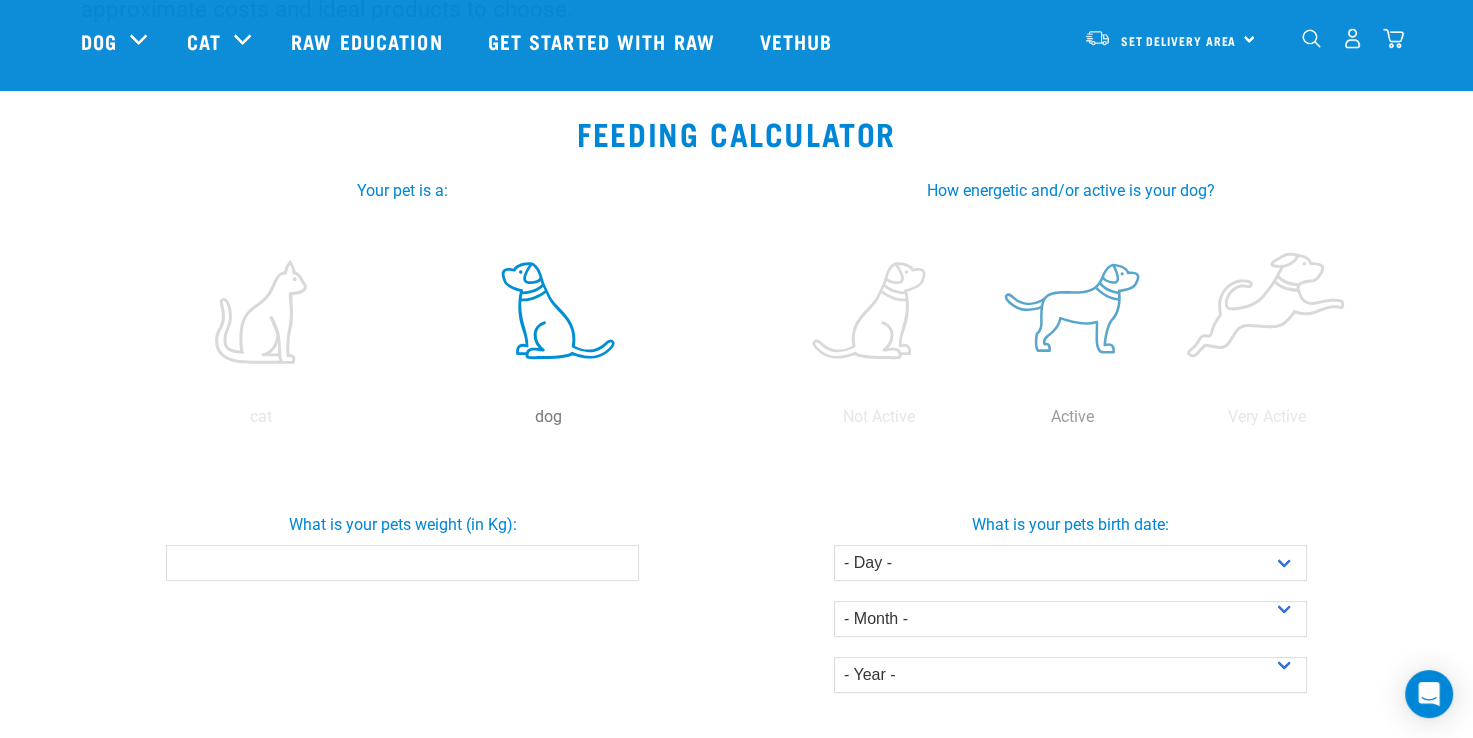 click at bounding box center [1073, 312] 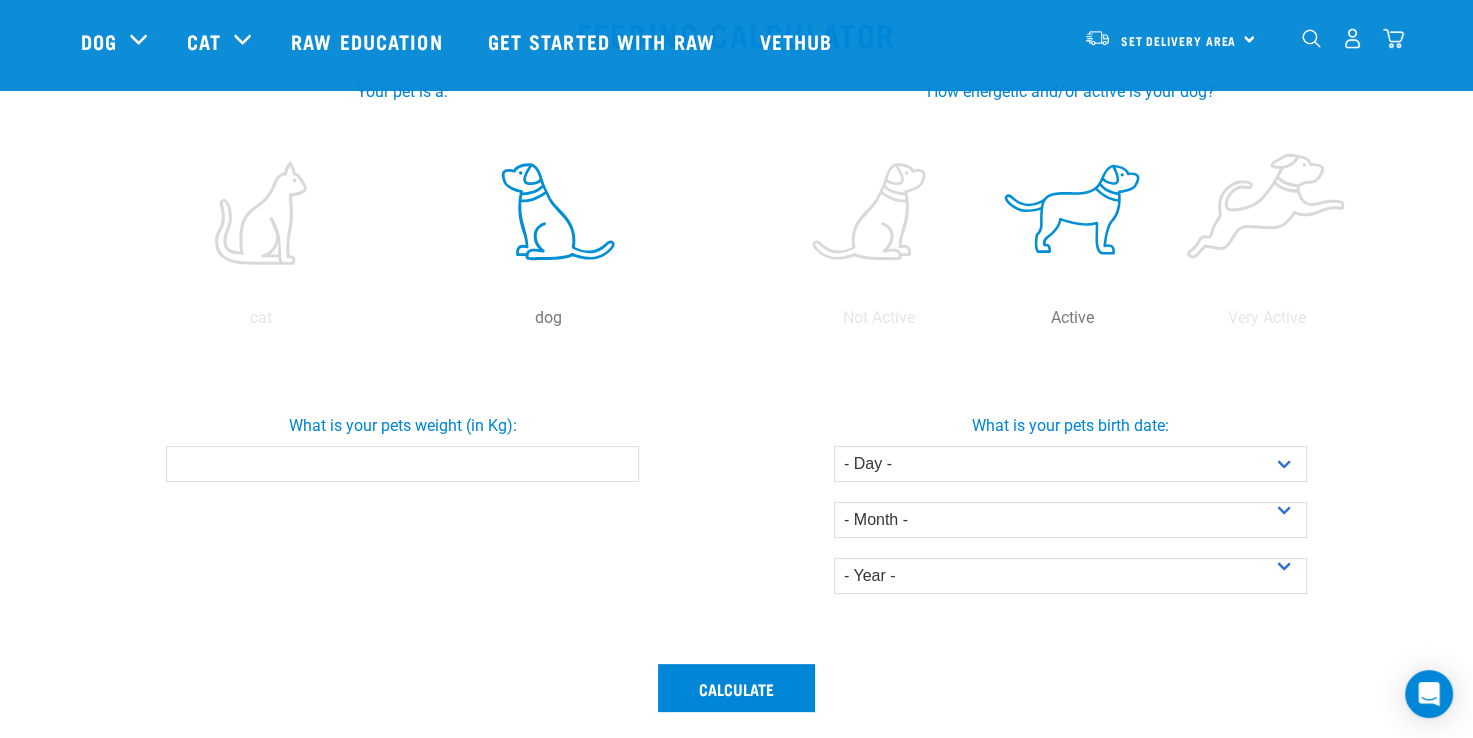 scroll, scrollTop: 500, scrollLeft: 0, axis: vertical 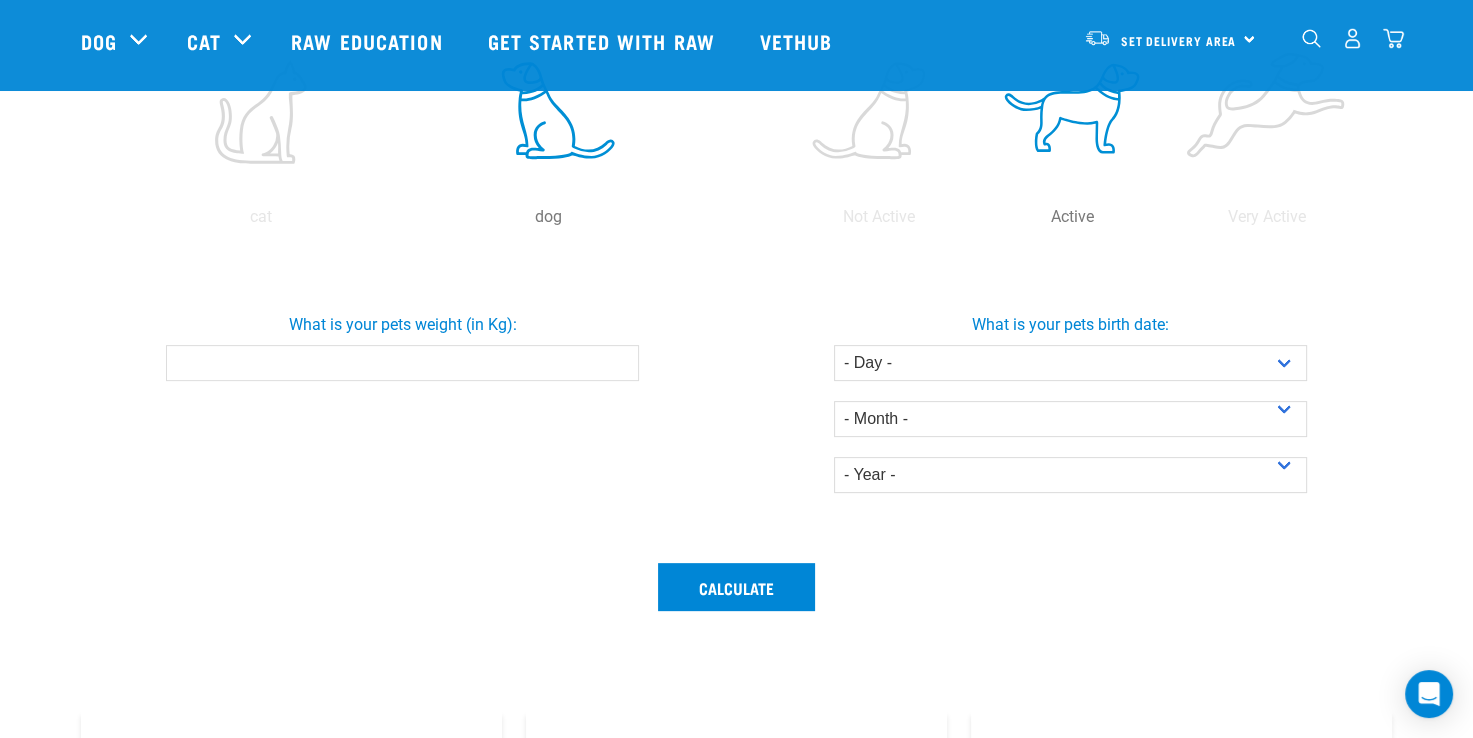 click on "What is your pets weight (in Kg):" at bounding box center (402, 363) 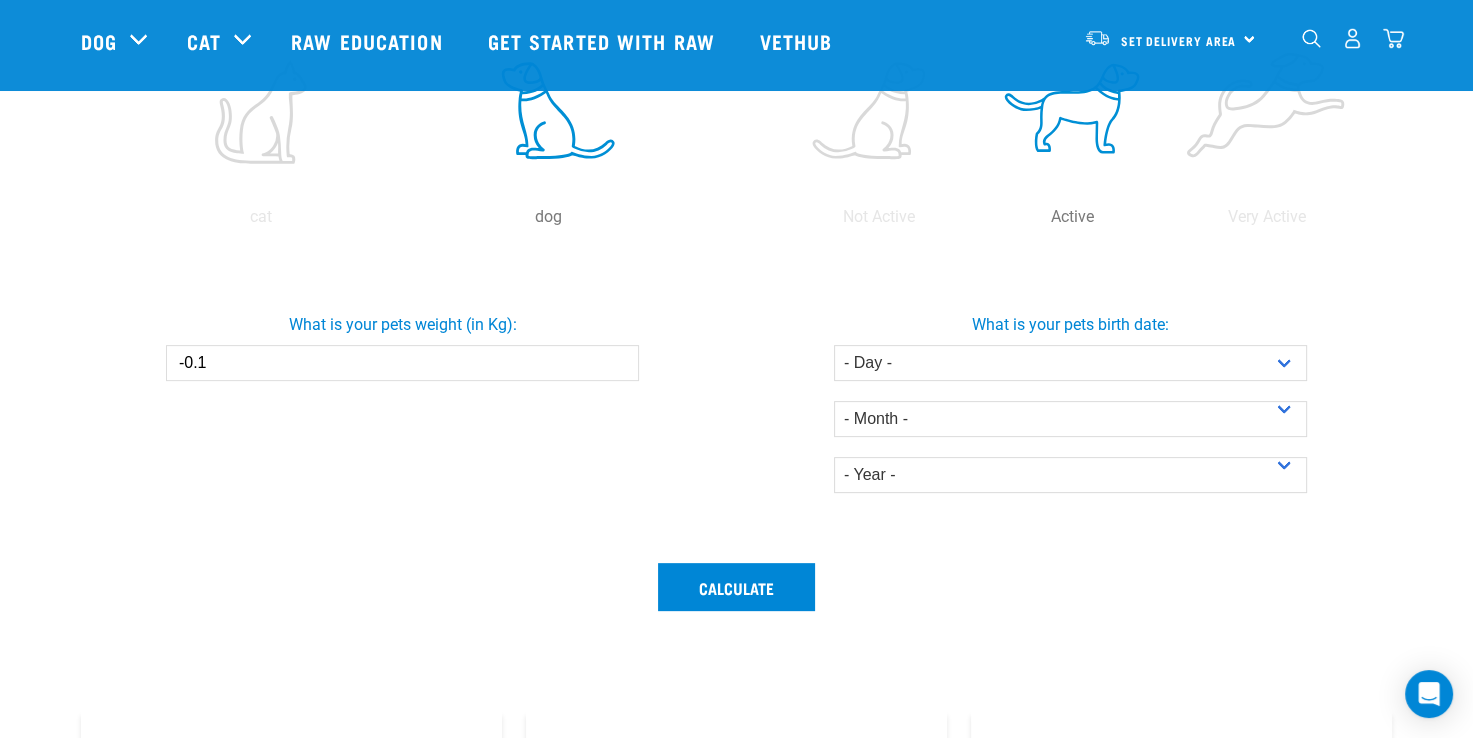 type on "0" 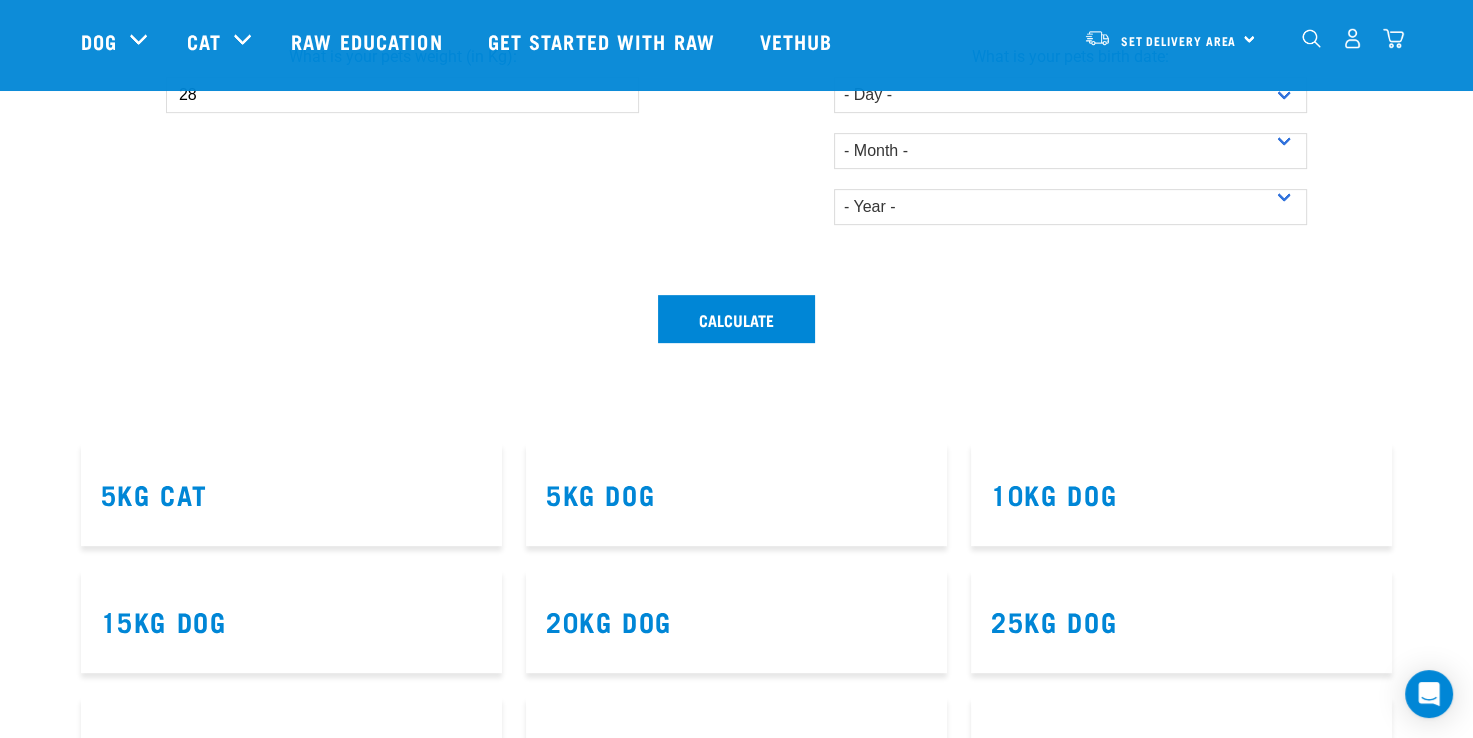 scroll, scrollTop: 900, scrollLeft: 0, axis: vertical 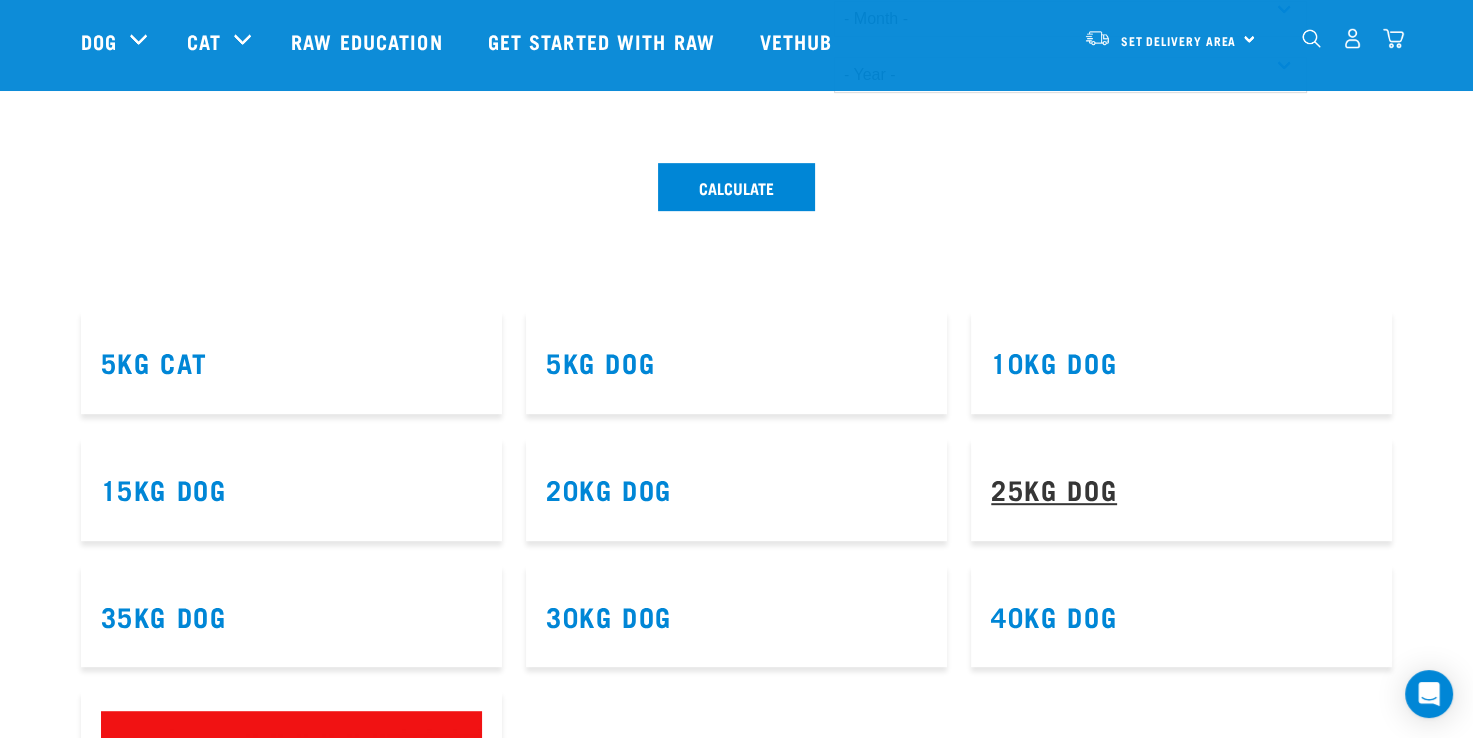 type on "28" 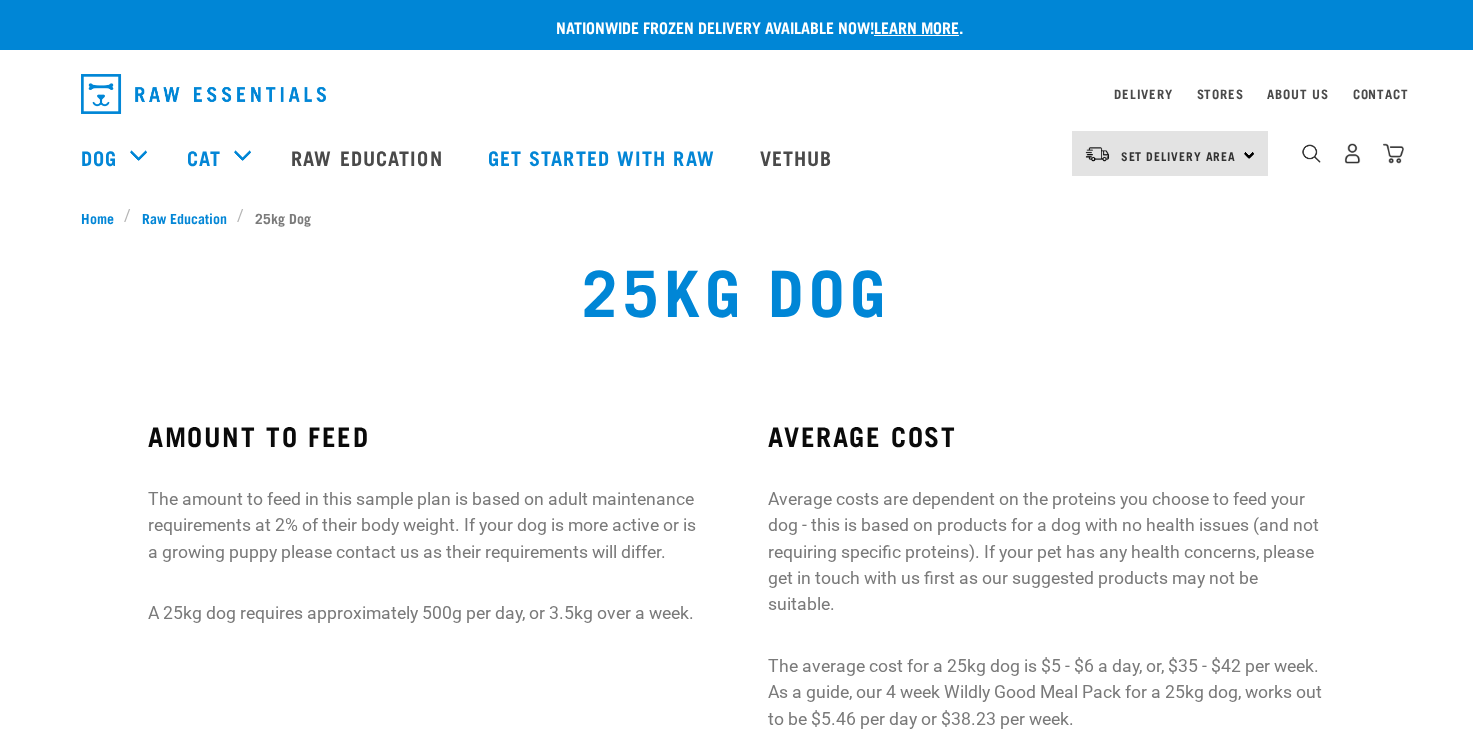 scroll, scrollTop: 0, scrollLeft: 0, axis: both 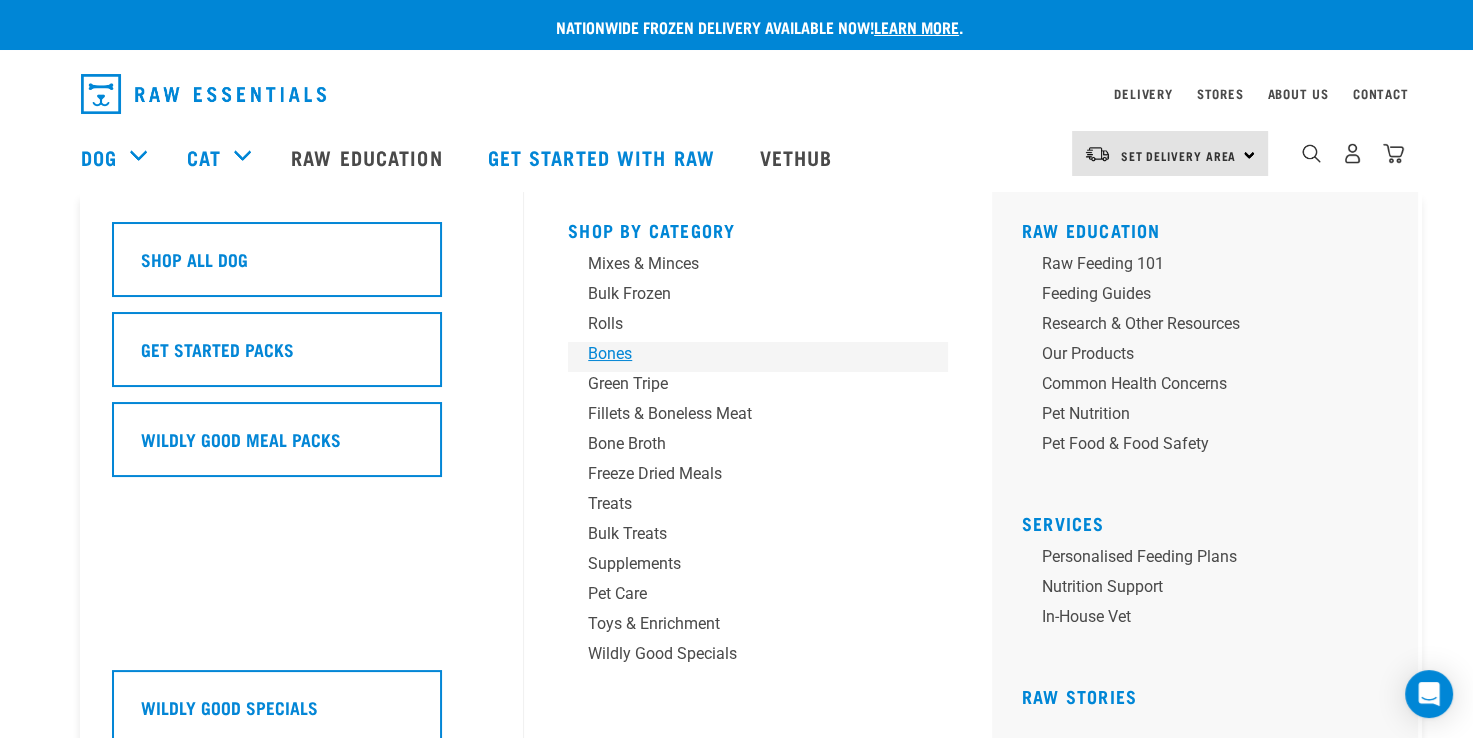 click on "Bones" at bounding box center [744, 354] 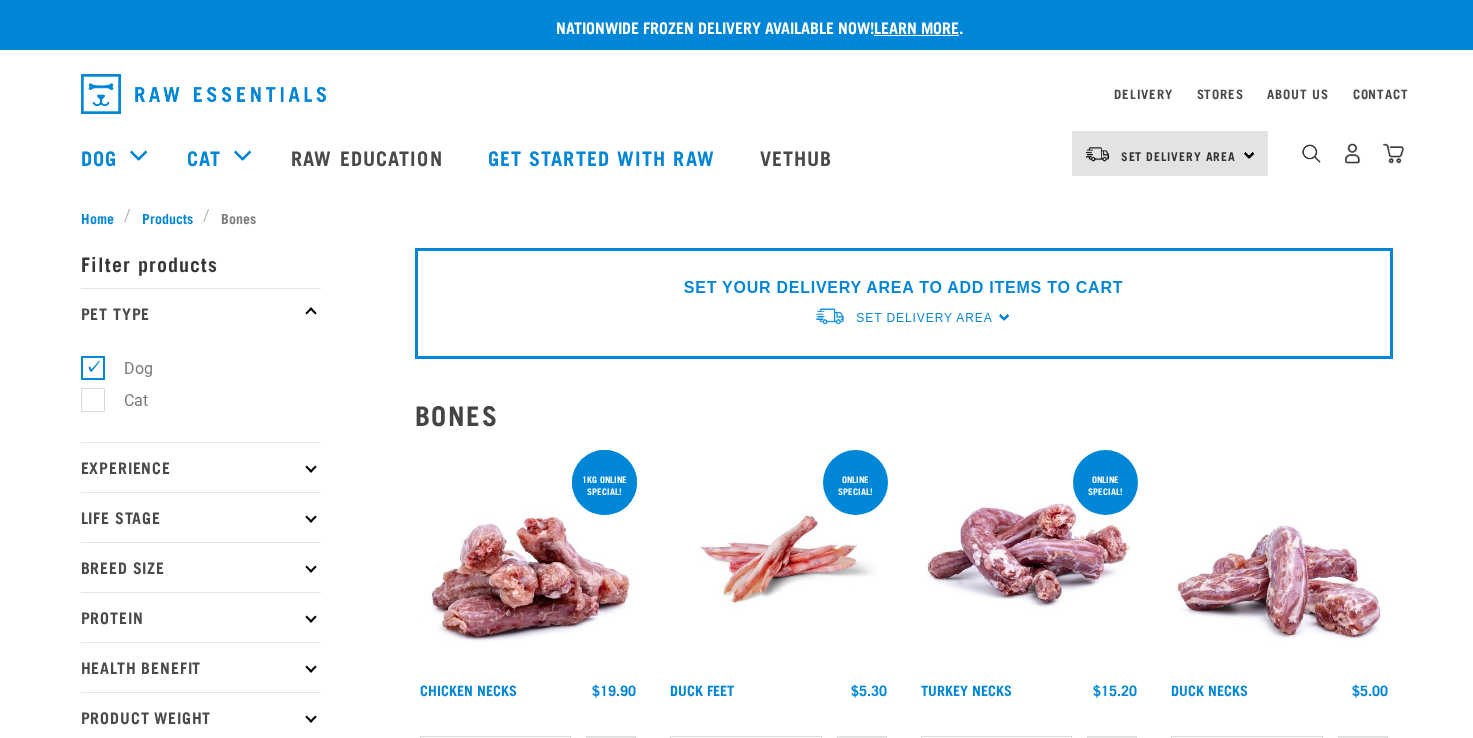 scroll, scrollTop: 0, scrollLeft: 0, axis: both 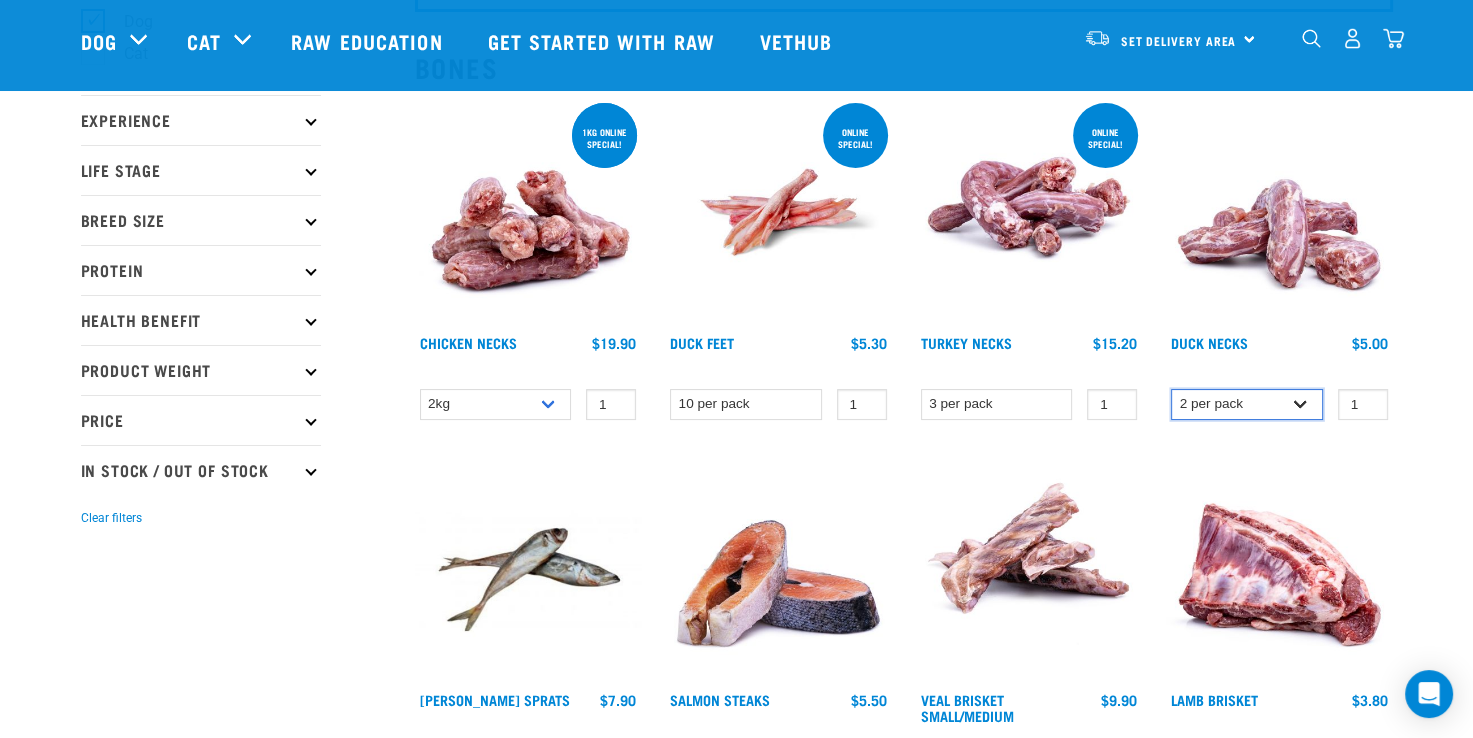 click on "2 per pack
6 per pack" at bounding box center (1247, 404) 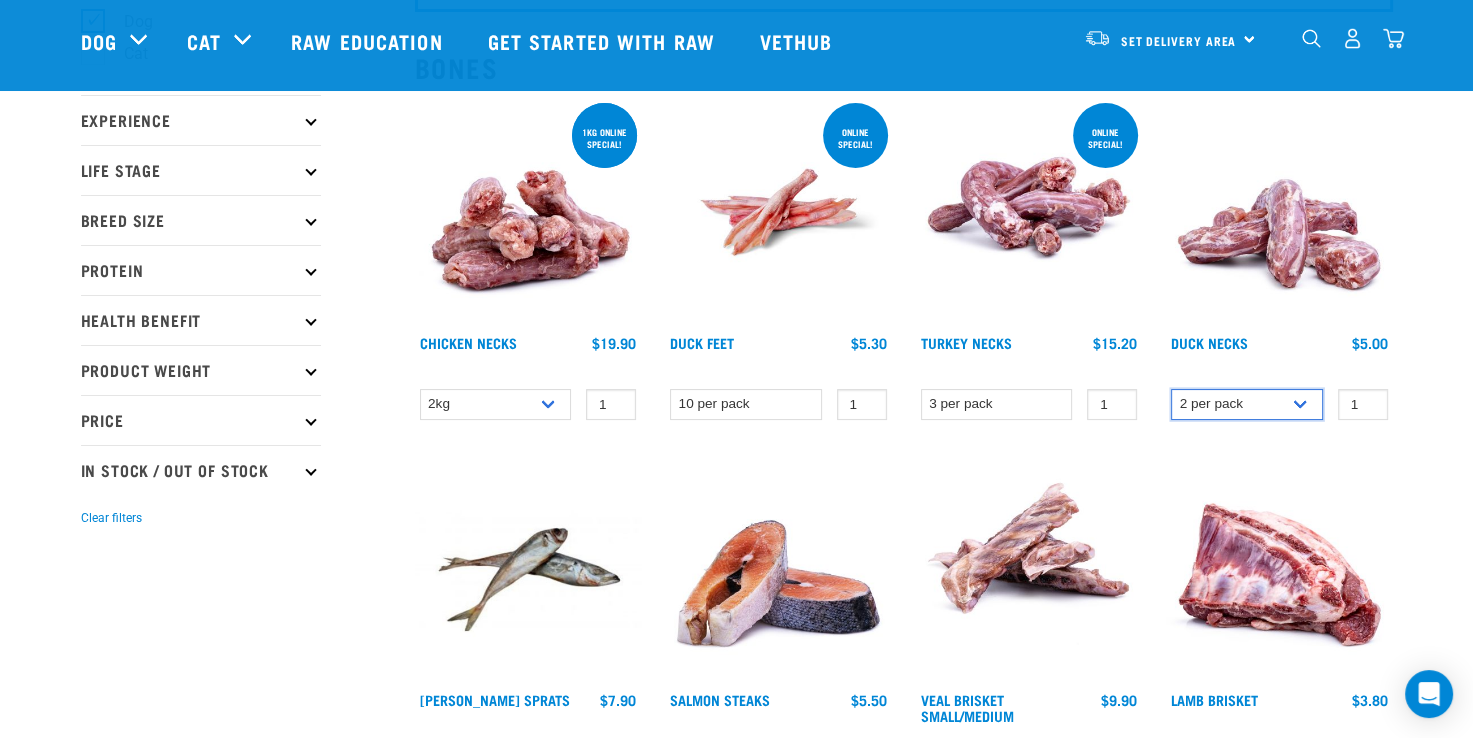select on "810" 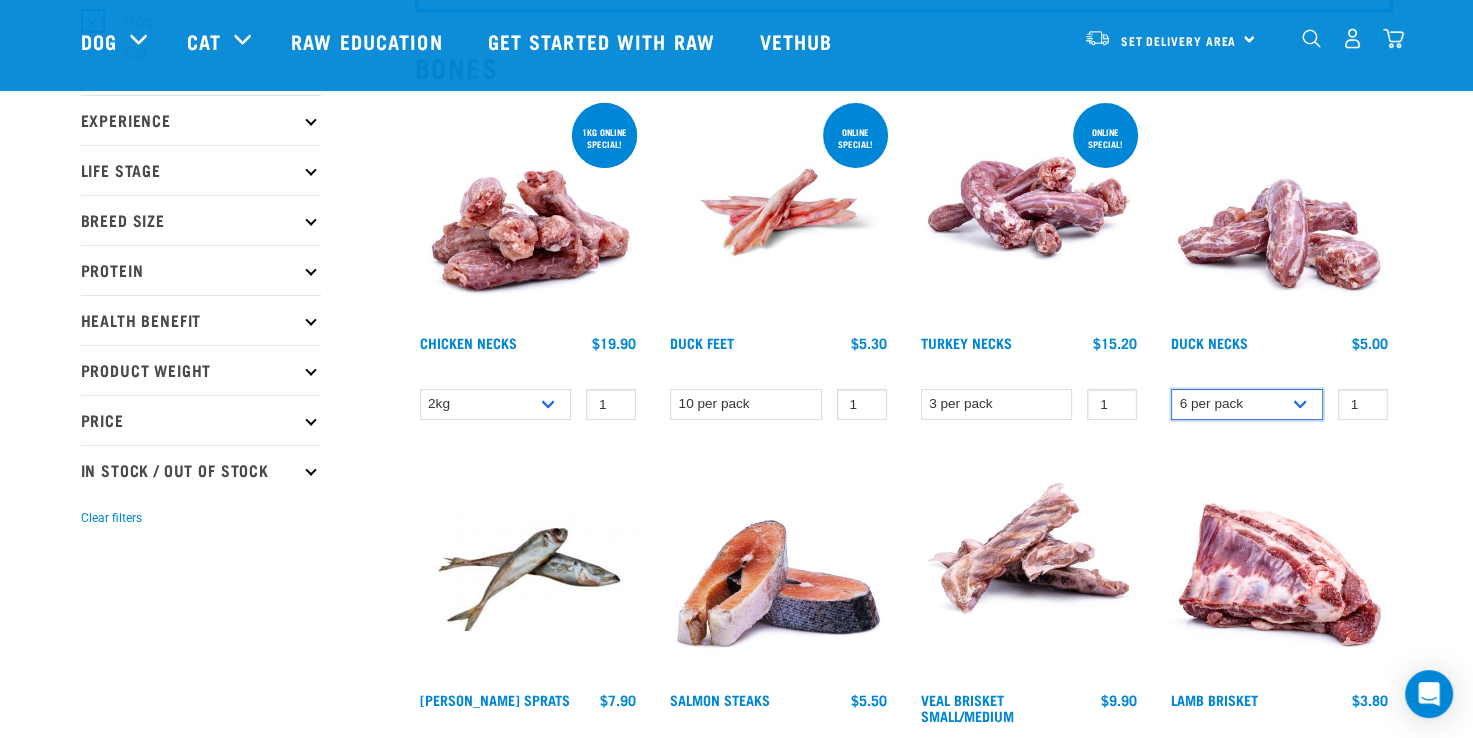 click on "2 per pack
6 per pack" at bounding box center [1247, 404] 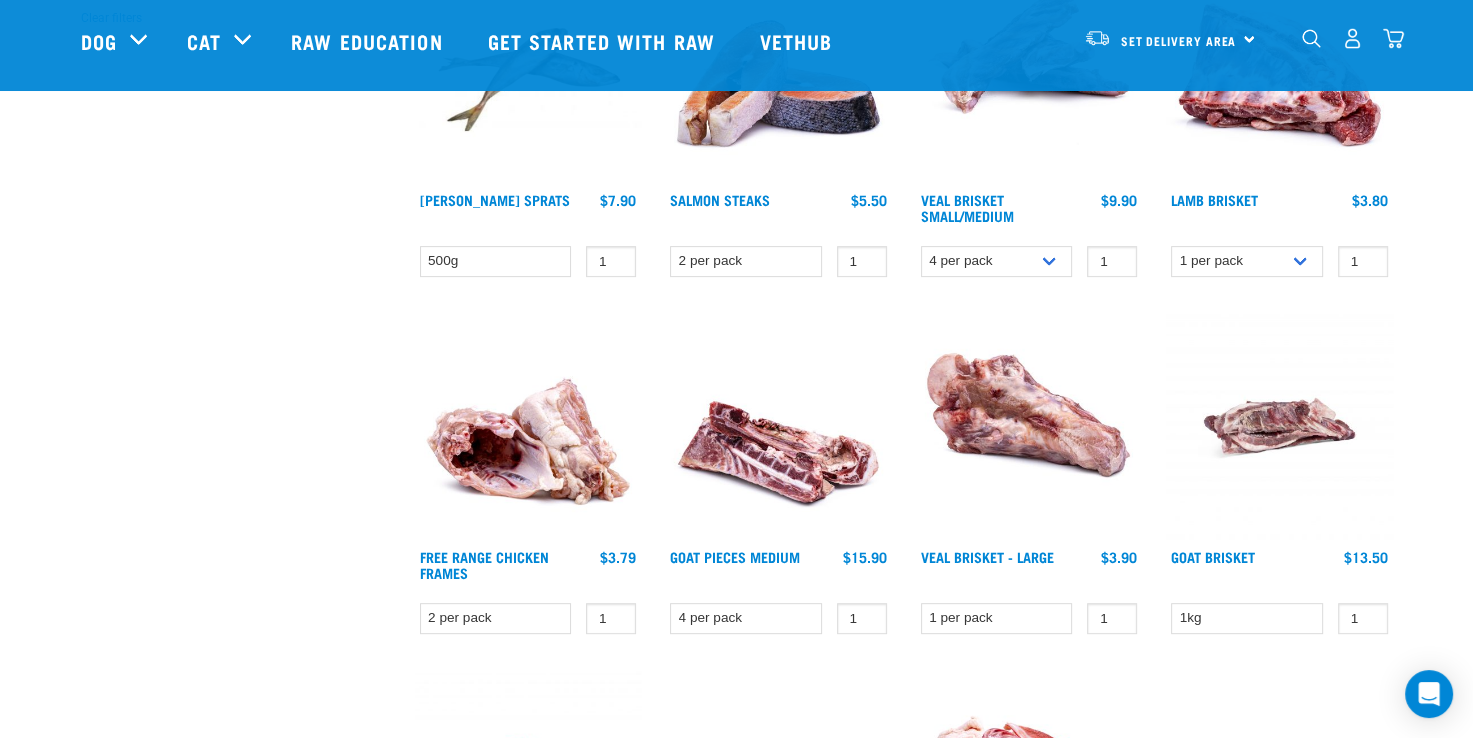 scroll, scrollTop: 800, scrollLeft: 0, axis: vertical 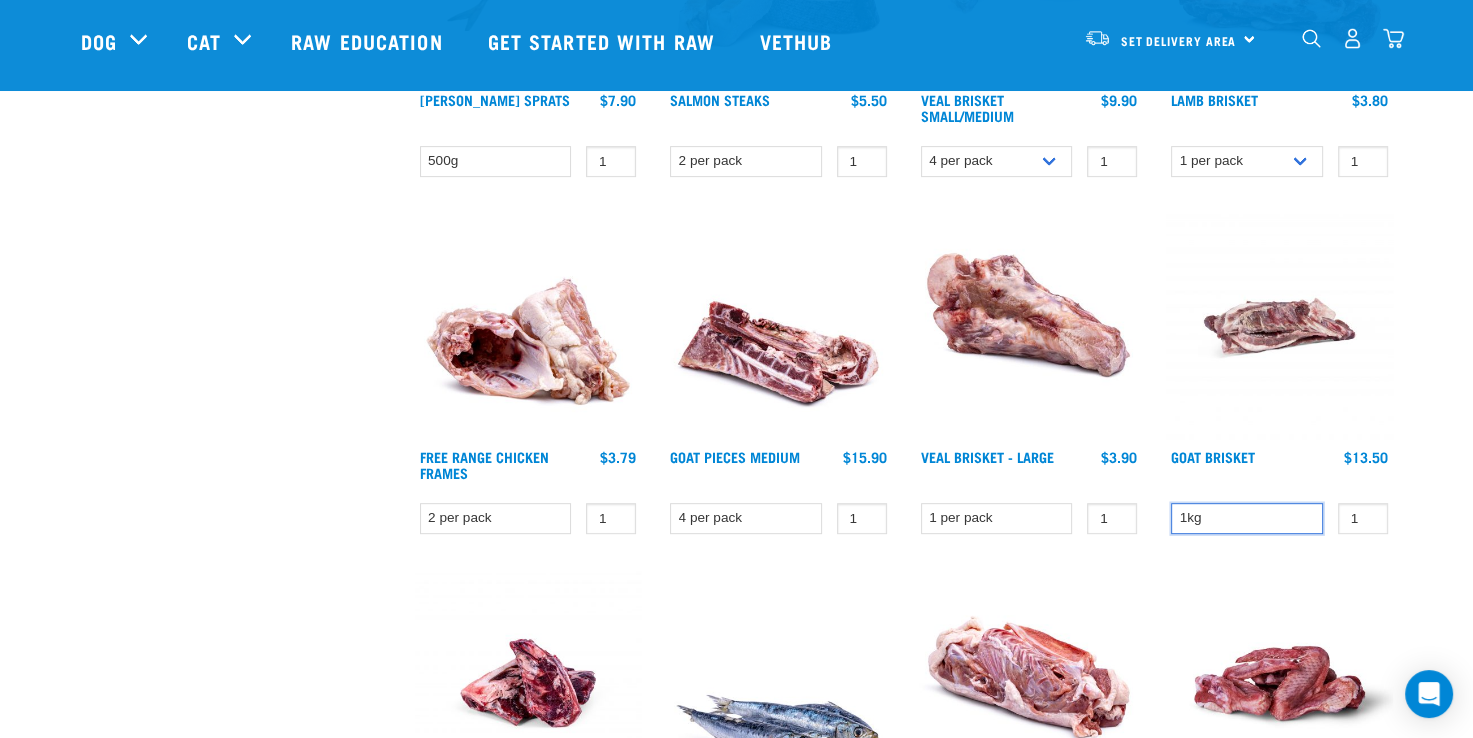 click on "1kg" at bounding box center [1247, 518] 